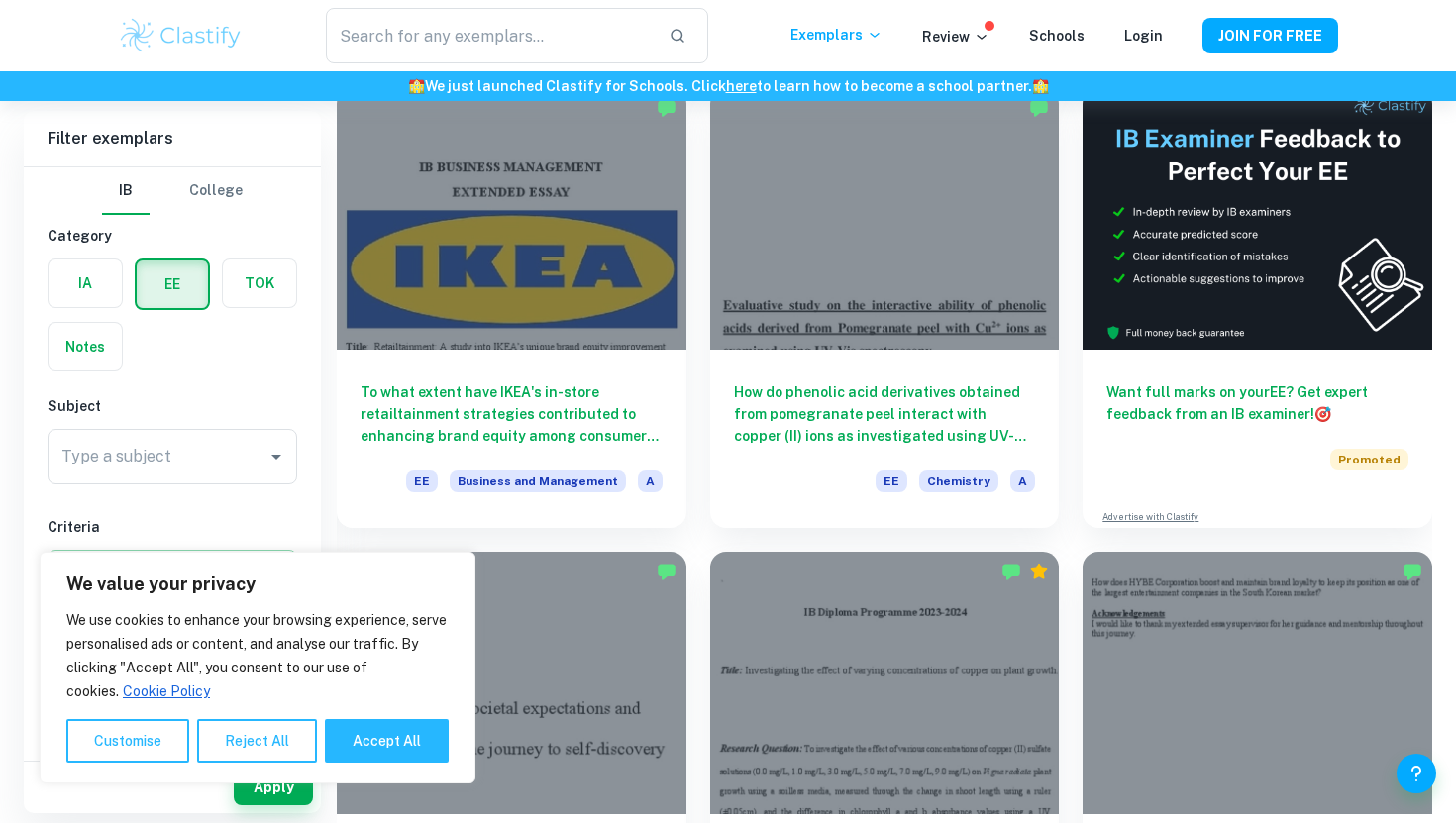 scroll, scrollTop: 214, scrollLeft: 0, axis: vertical 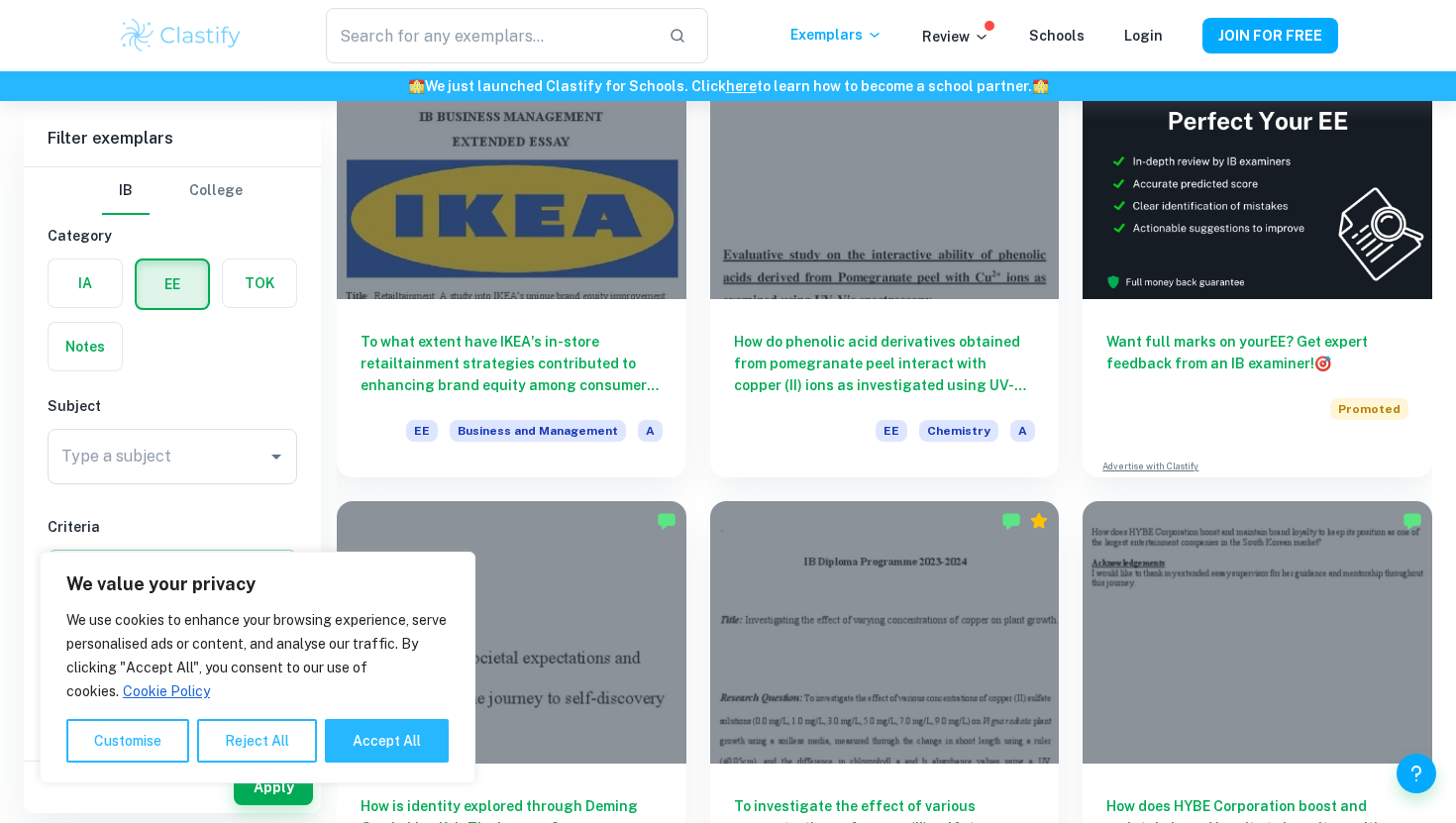 click on "We use cookies to enhance your browsing experience, serve personalised ads or content, and analyse our traffic. By clicking "Accept All", you consent to our use of cookies.   Cookie Policy Customise   Reject All   Accept All" at bounding box center (258, 685) 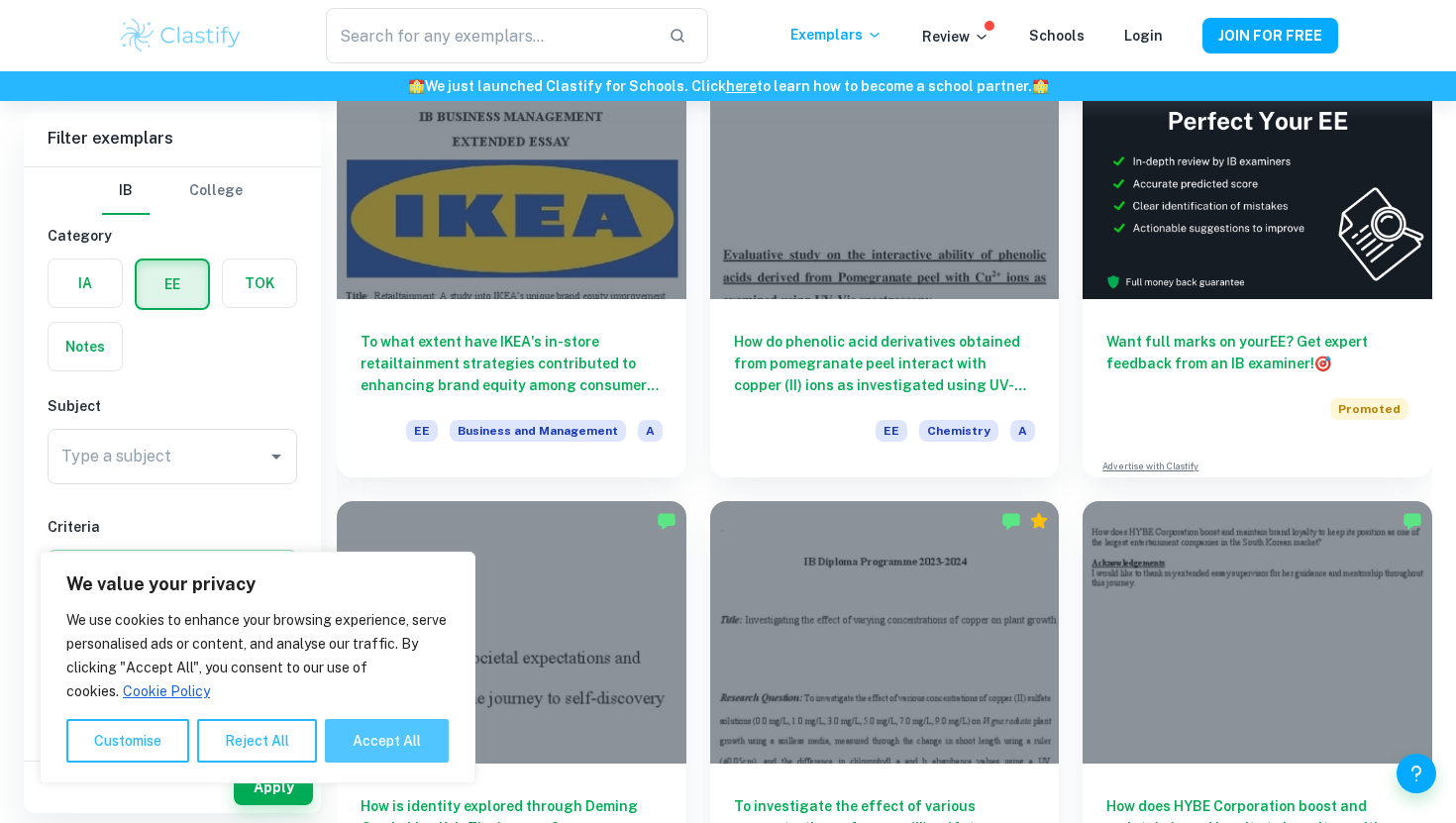 click on "Accept All" at bounding box center [386, 741] 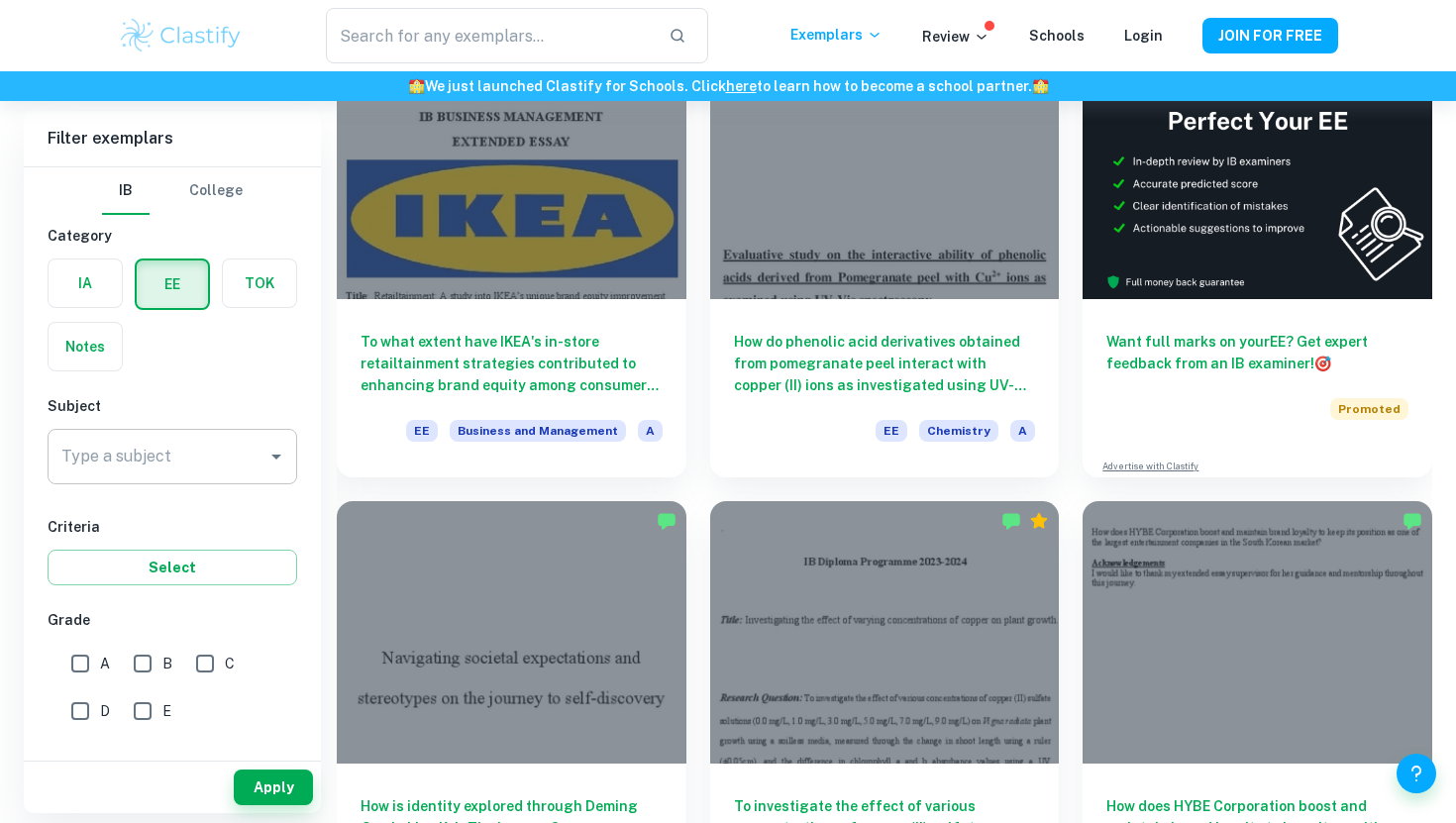 click at bounding box center [275, 457] 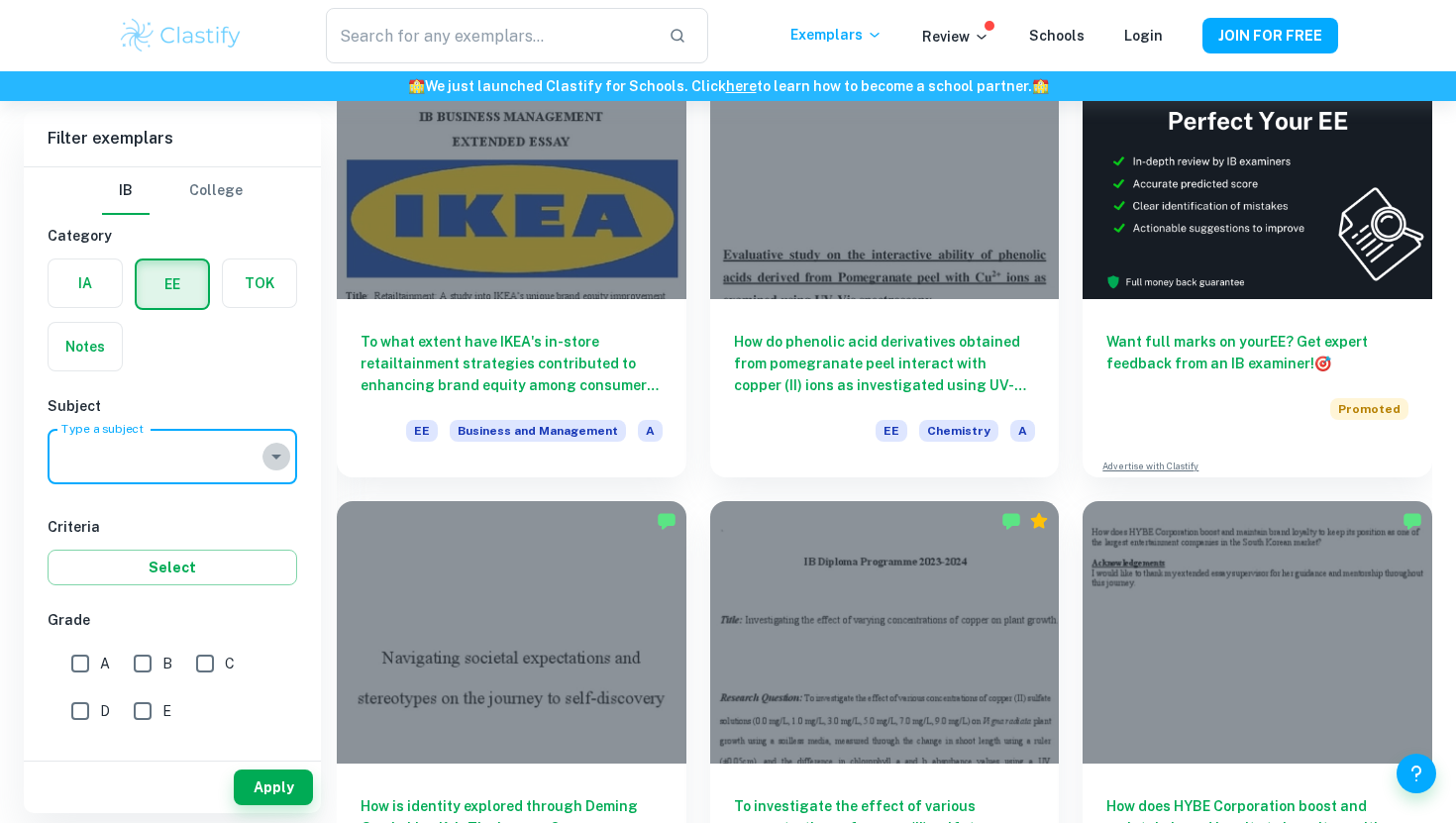 click 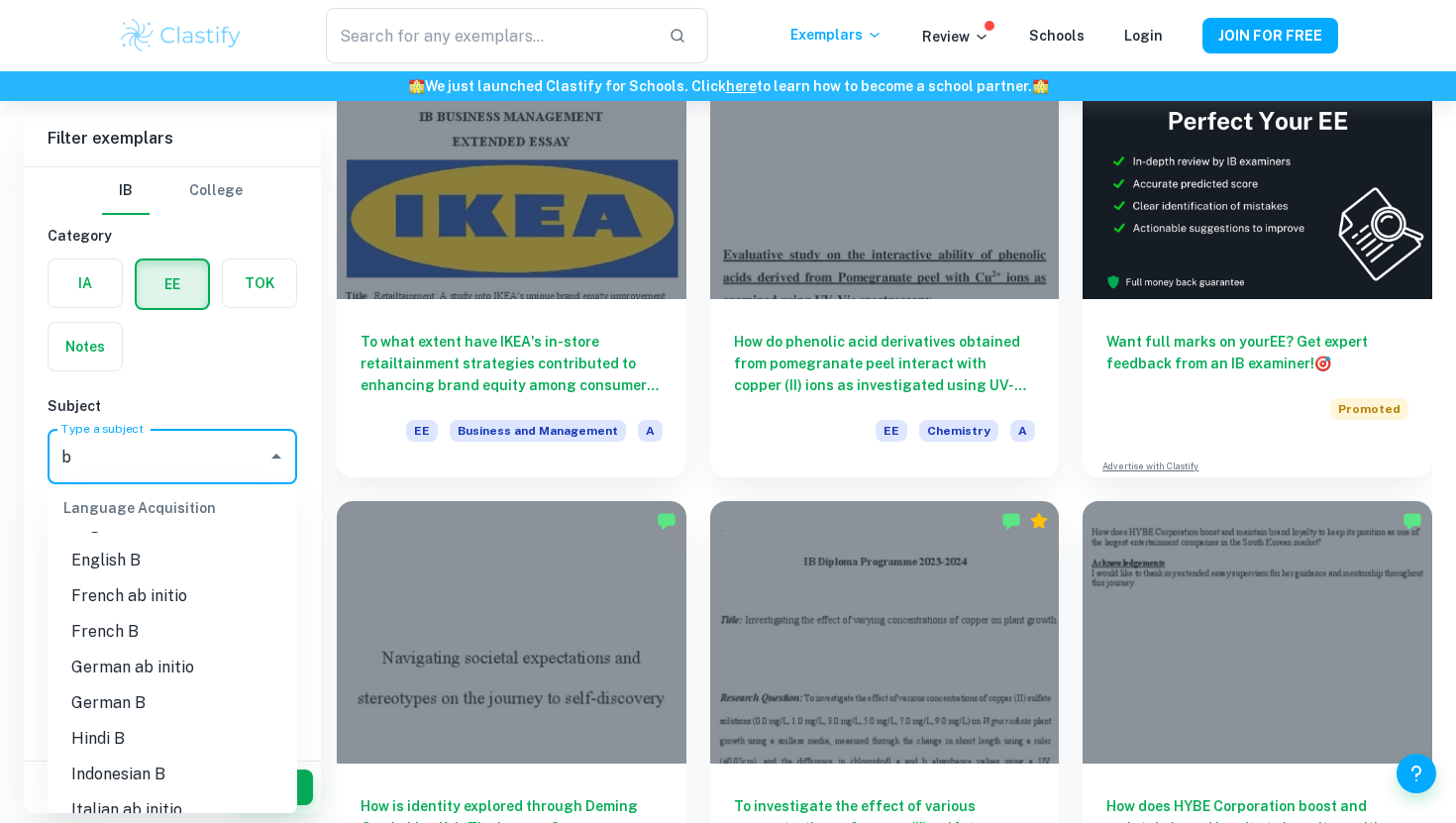 scroll, scrollTop: 0, scrollLeft: 0, axis: both 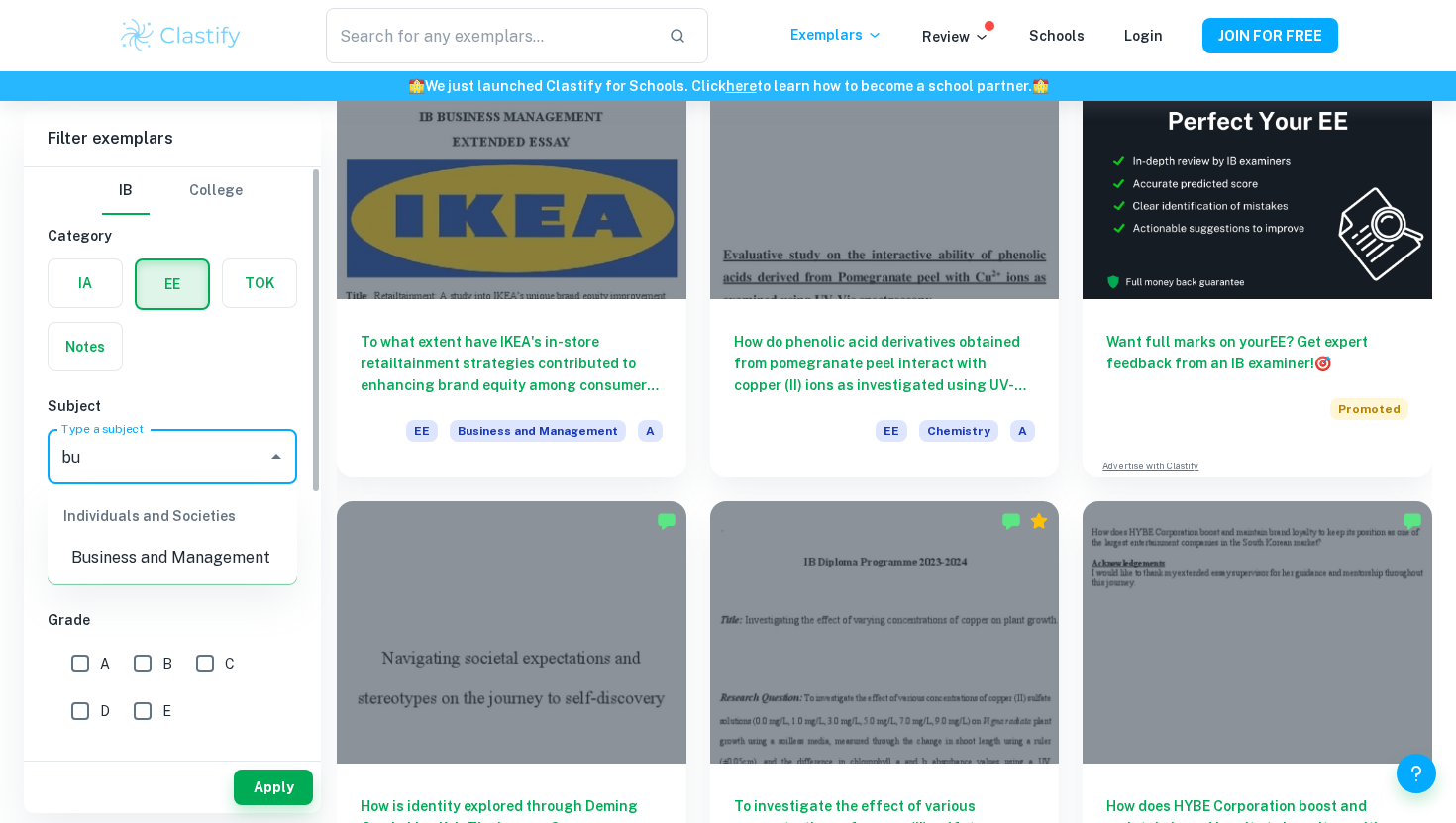 click on "Business and Management" at bounding box center (172, 558) 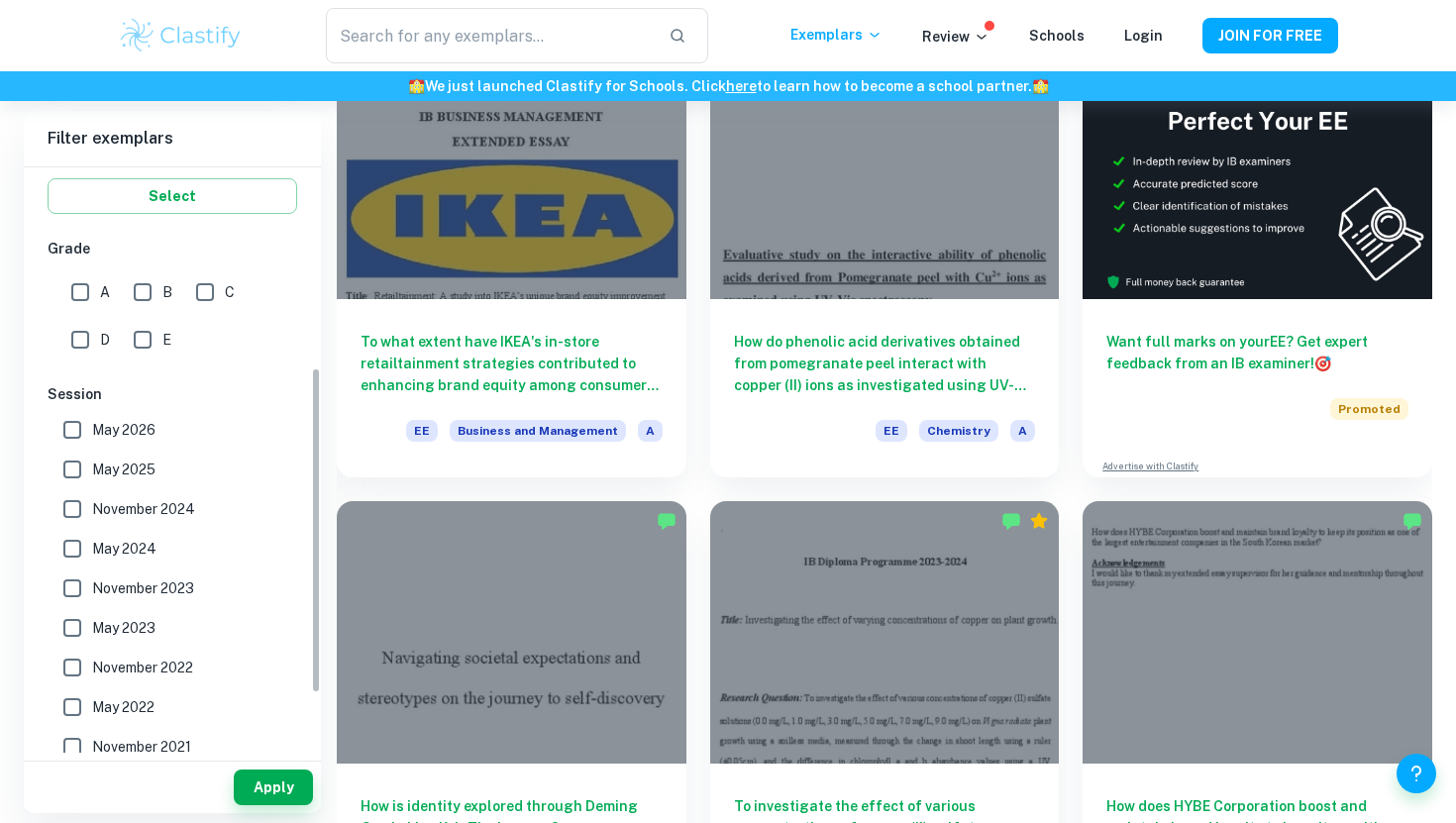 scroll, scrollTop: 373, scrollLeft: 0, axis: vertical 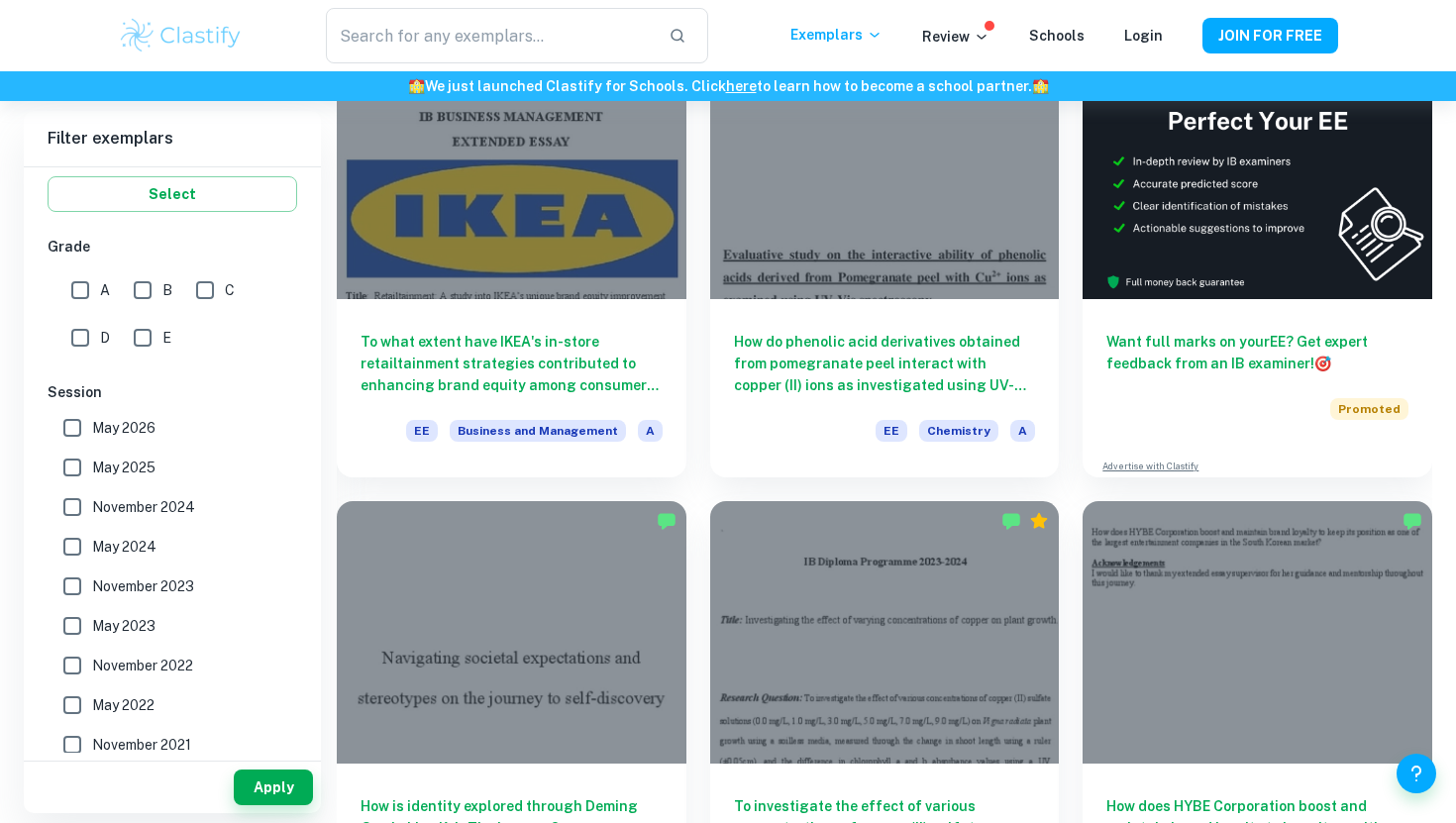 type on "Business and Management" 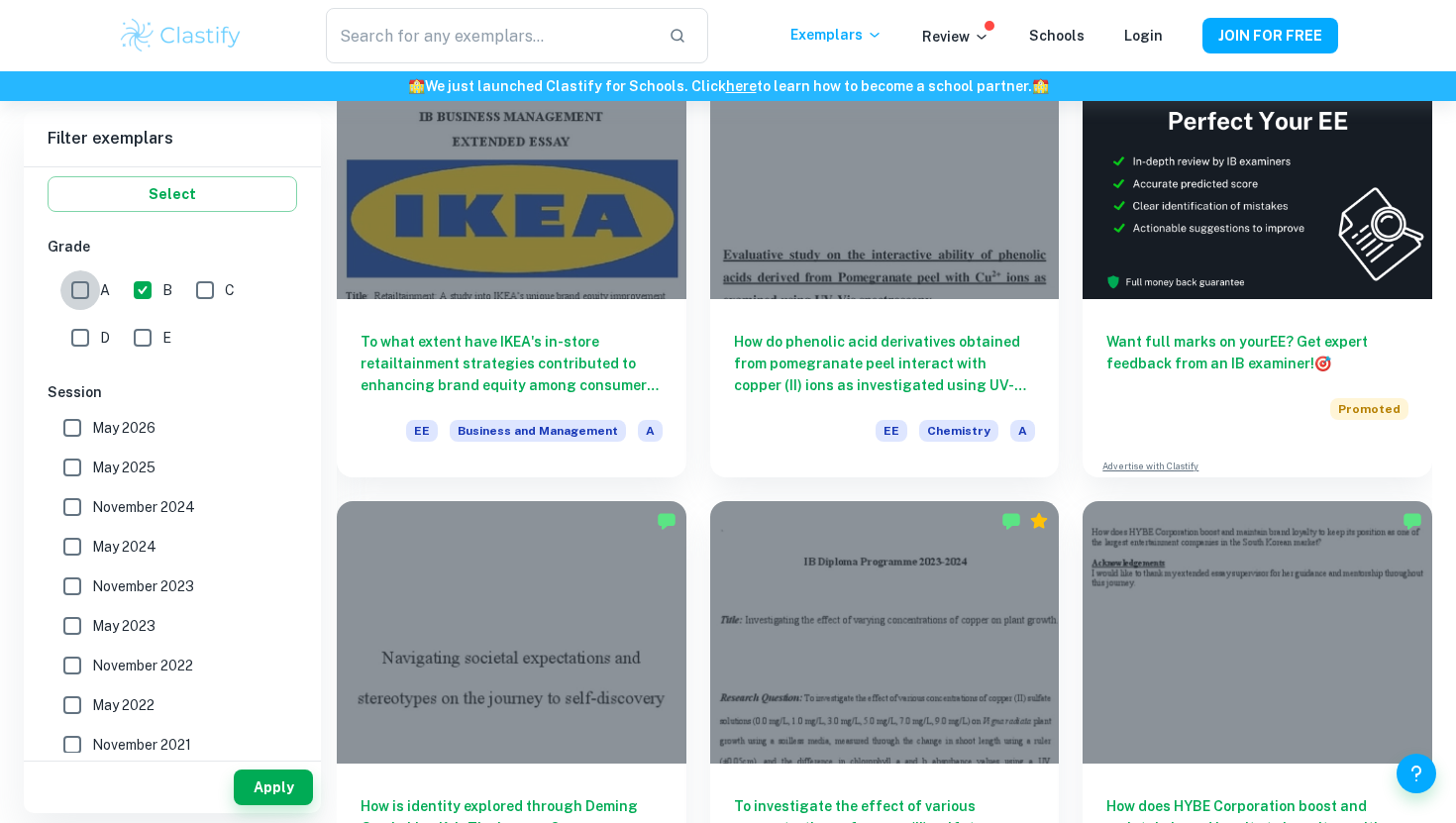 click on "A" at bounding box center [80, 290] 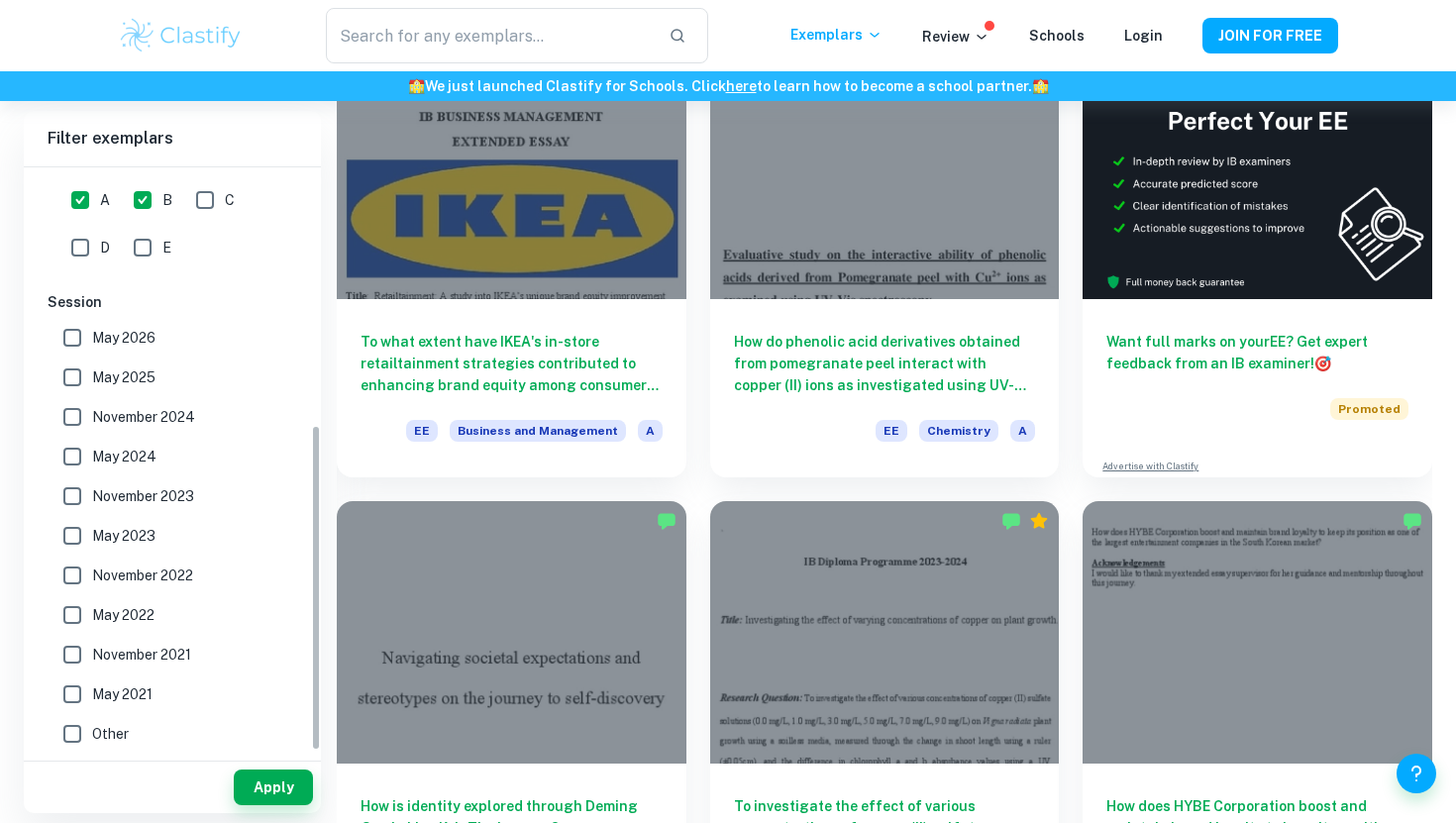 scroll, scrollTop: 462, scrollLeft: 0, axis: vertical 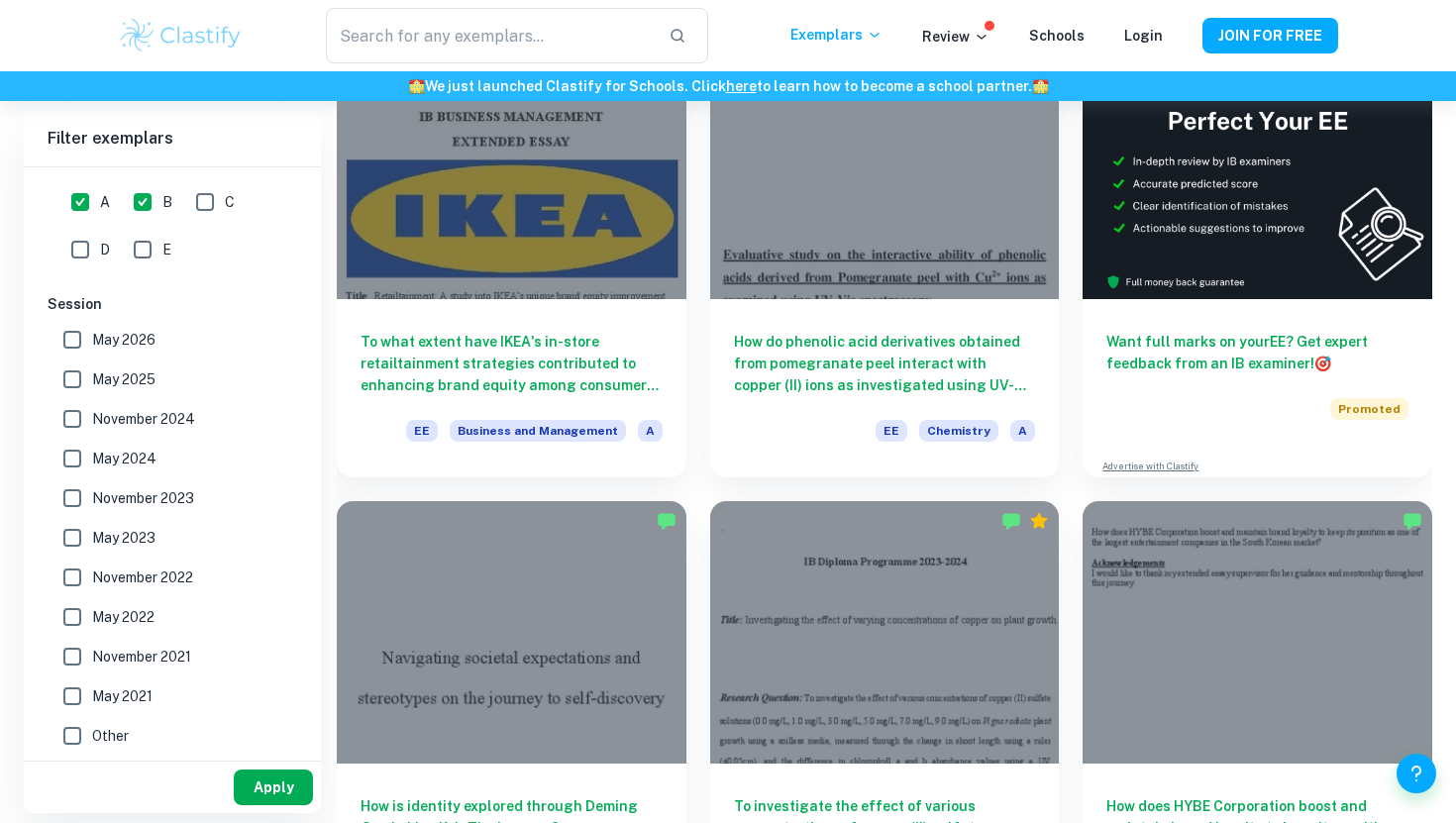 click on "Apply" at bounding box center [273, 787] 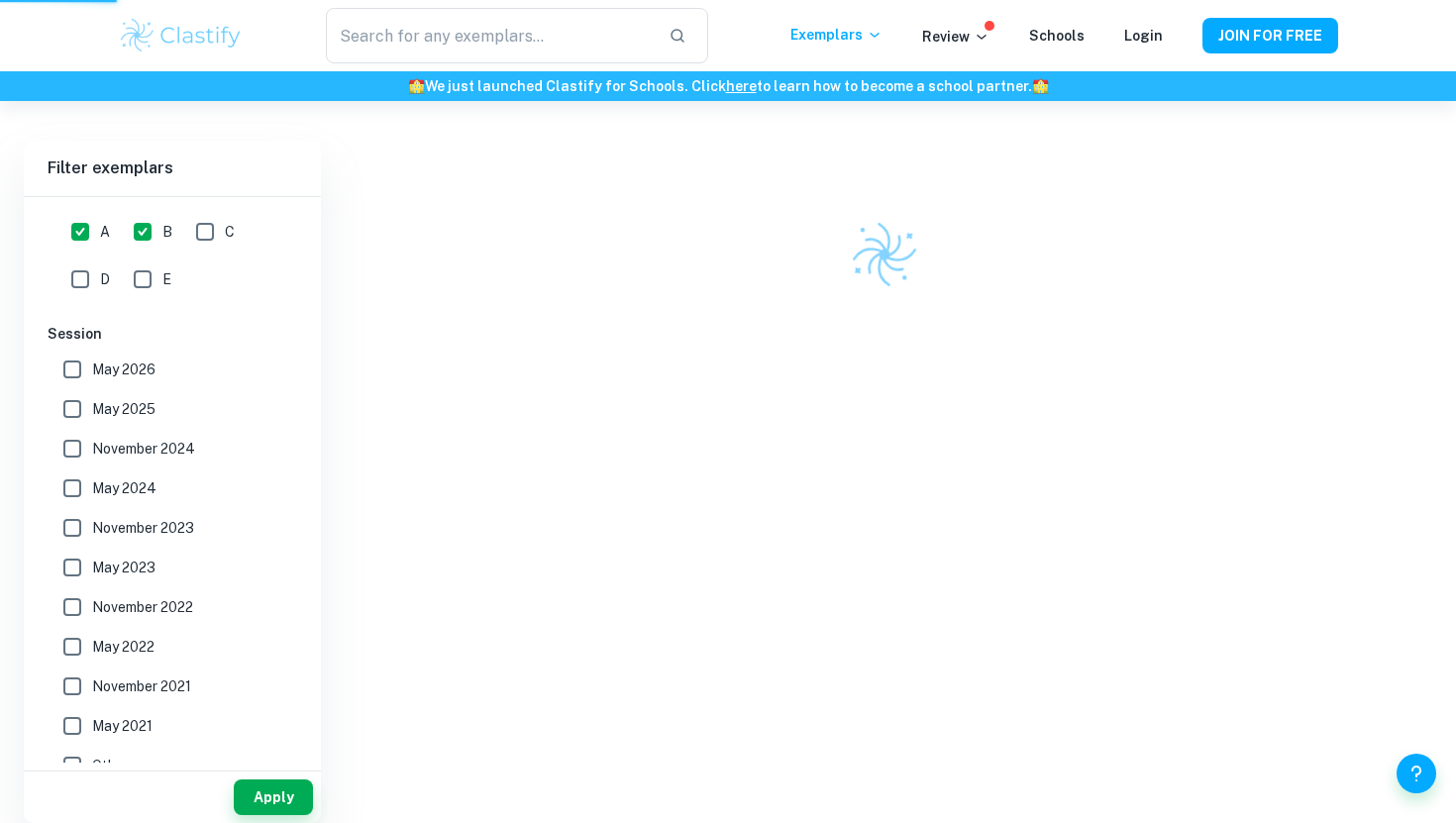 scroll, scrollTop: 101, scrollLeft: 0, axis: vertical 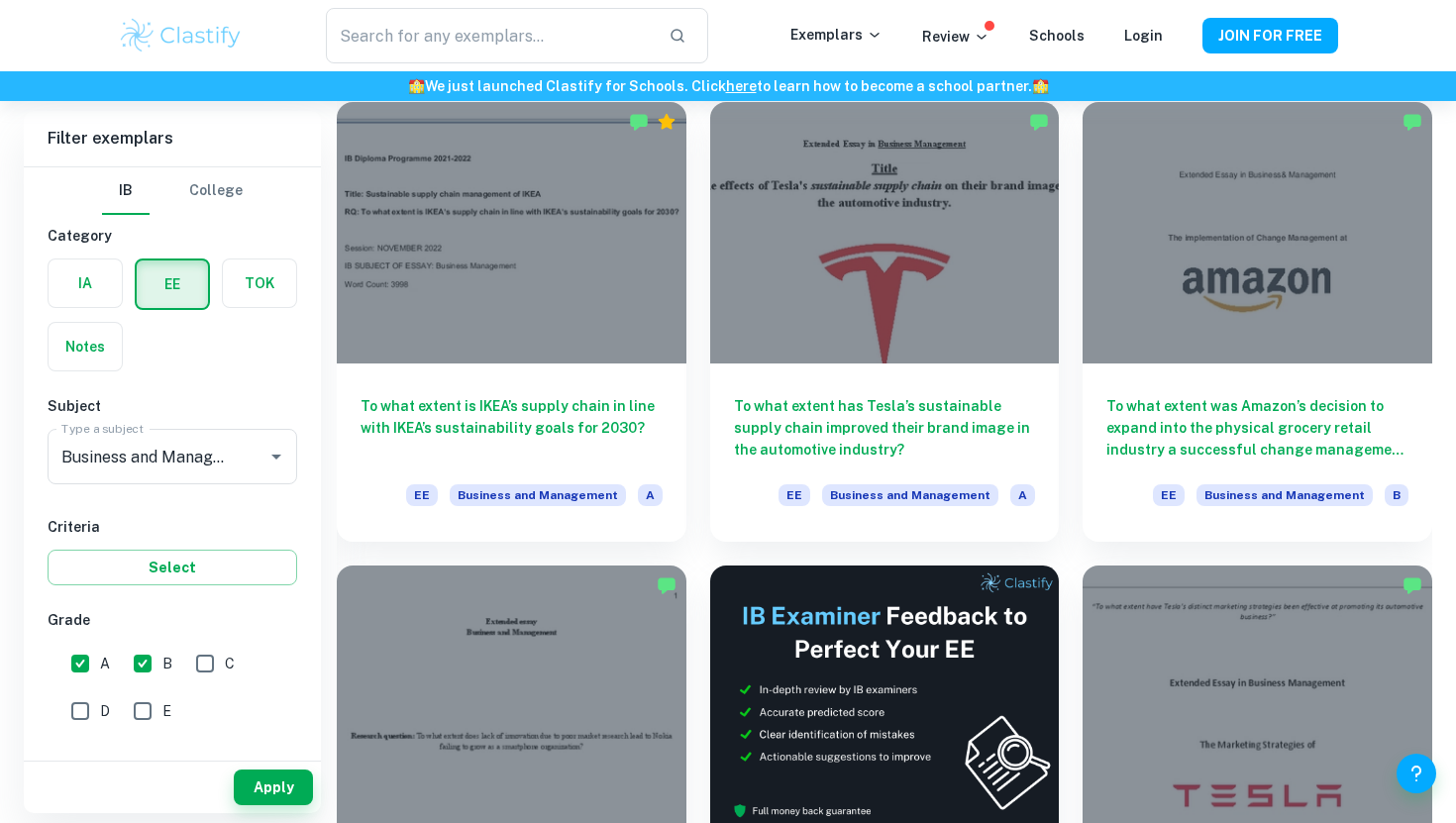 click on "Home EE Business and Management IB Business and Management EE examples Filter Filter exemplars IB College Category IA EE TOK Notes Subject Type a subject Business and Management Type a subject Criteria Select Grade A B C D E Session May 2026 May 2025 November 2024 May 2024 November 2023 May 2023 November 2022 May 2022 November 2021 May 2021 Other   Apply Filter exemplars IB College Category IA EE TOK Notes Subject Type a subject Business and Management Type a subject Criteria Select Grade A B C D E Session May 2026 May 2025 November 2024 May 2024 November 2023 May 2023 November 2022 May 2022 November 2021 May 2021 Other   Apply   How does HYBE Corporation boost and maintain brand loyalty to keep its position as one of the largest entertainment companies in the South Korean market? EE Business and Management A To what extent have IKEA's in-store retailtainment strategies contributed to enhancing brand equity among consumers primarily in the United States? EE Business and Management A Want full marks on your  A" at bounding box center [728, -873] 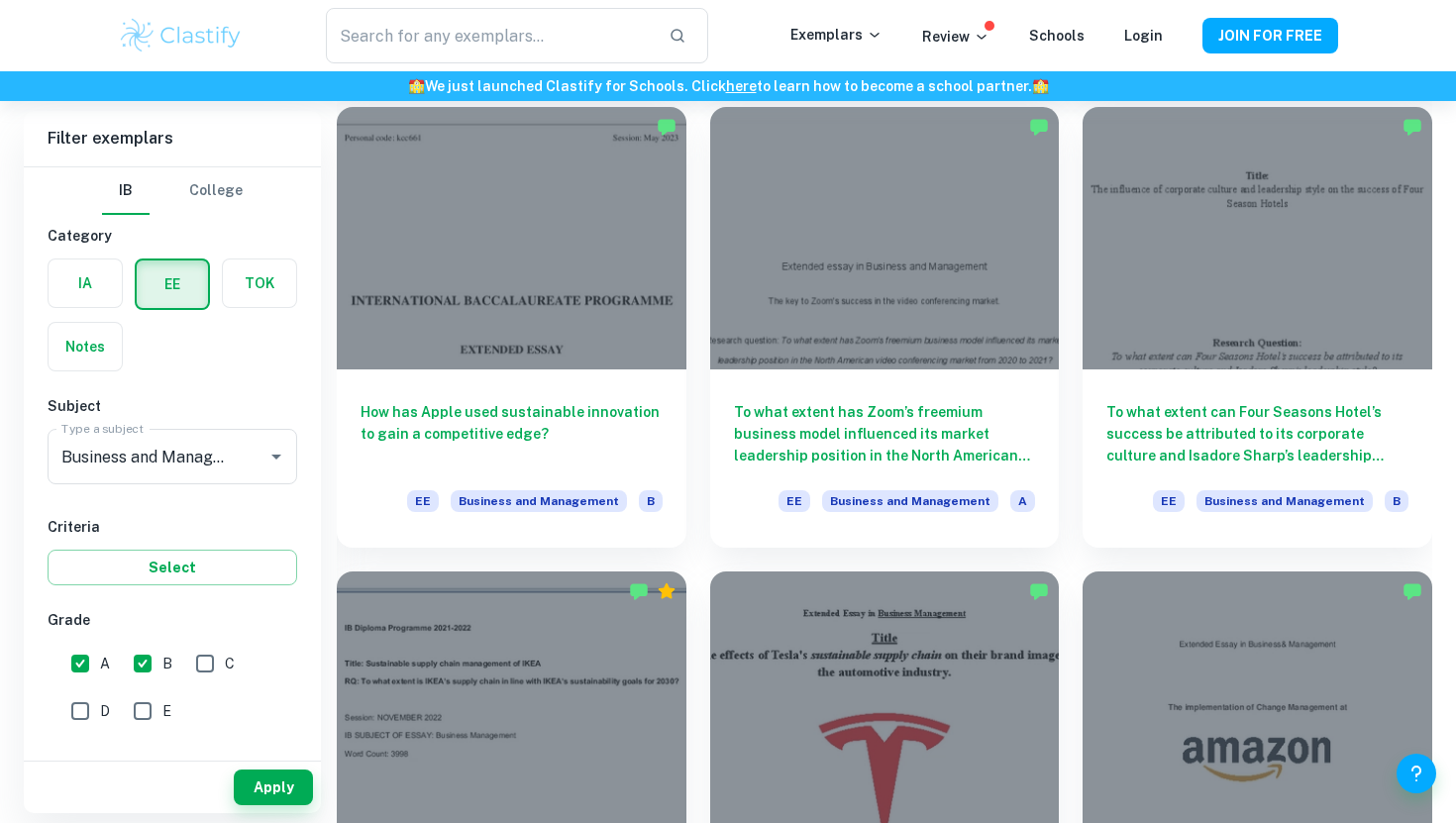 scroll, scrollTop: 4805, scrollLeft: 0, axis: vertical 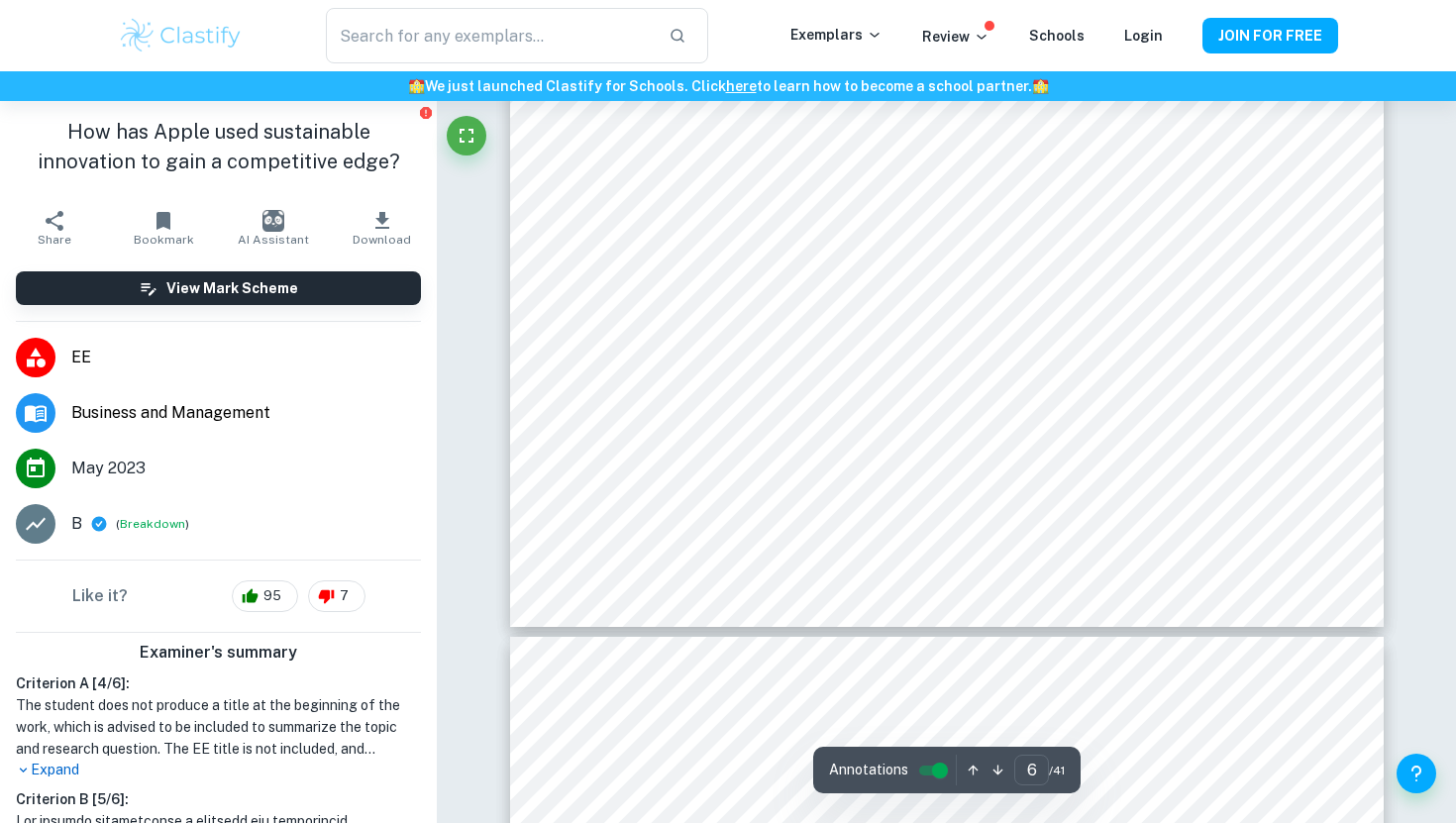 type on "7" 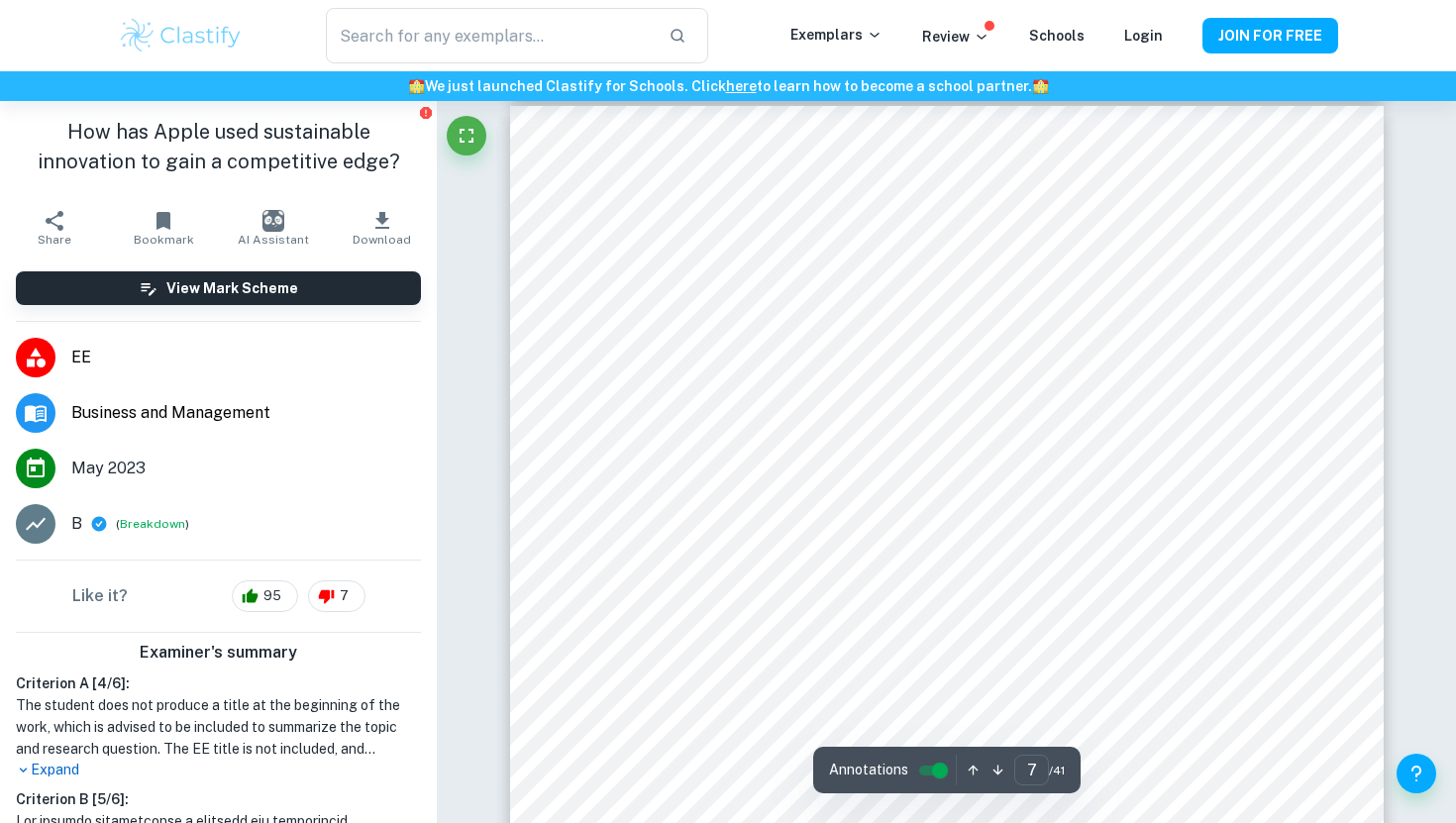 scroll, scrollTop: 7323, scrollLeft: 0, axis: vertical 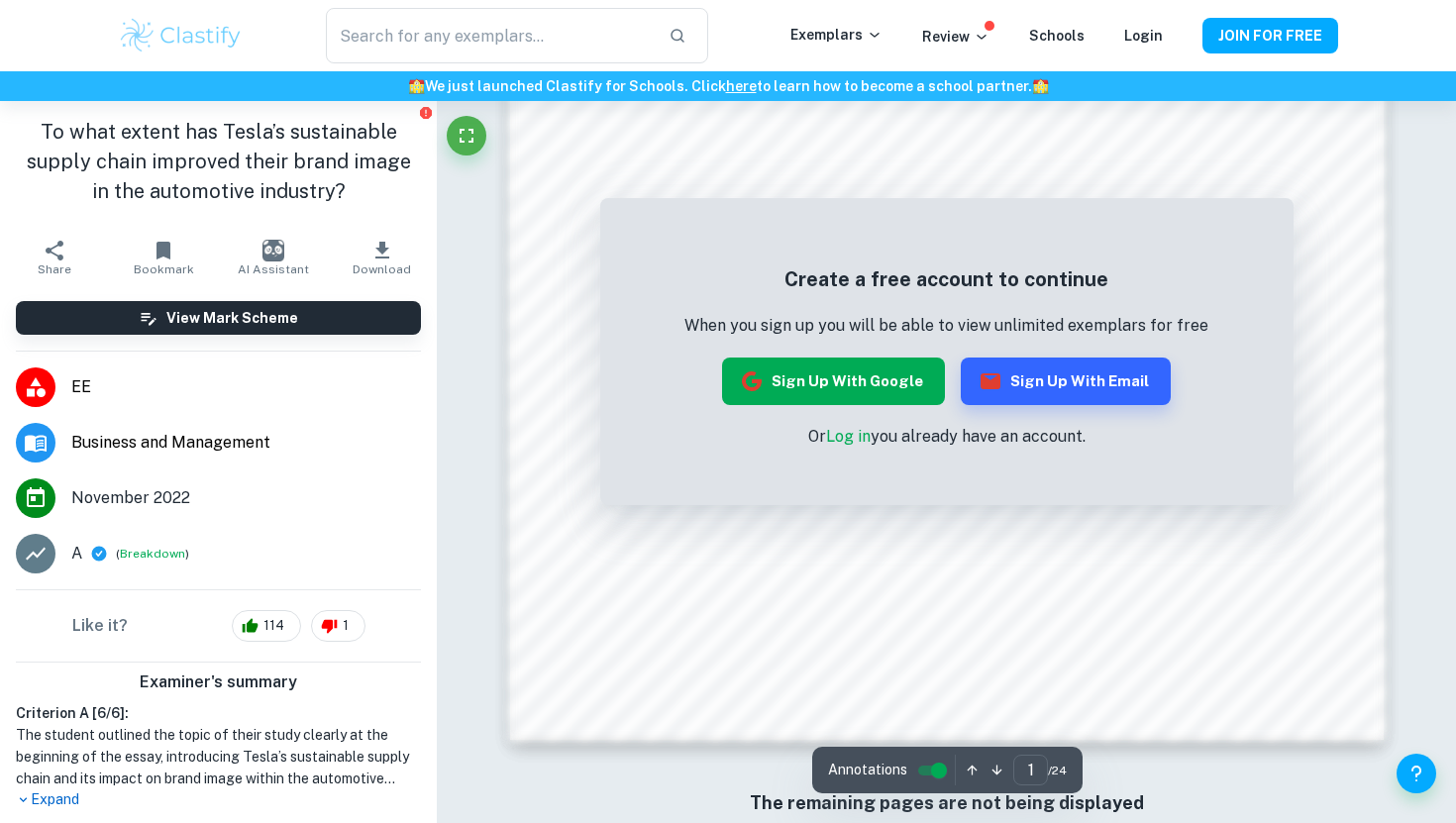 click on "Sign up with Google" at bounding box center [833, 381] 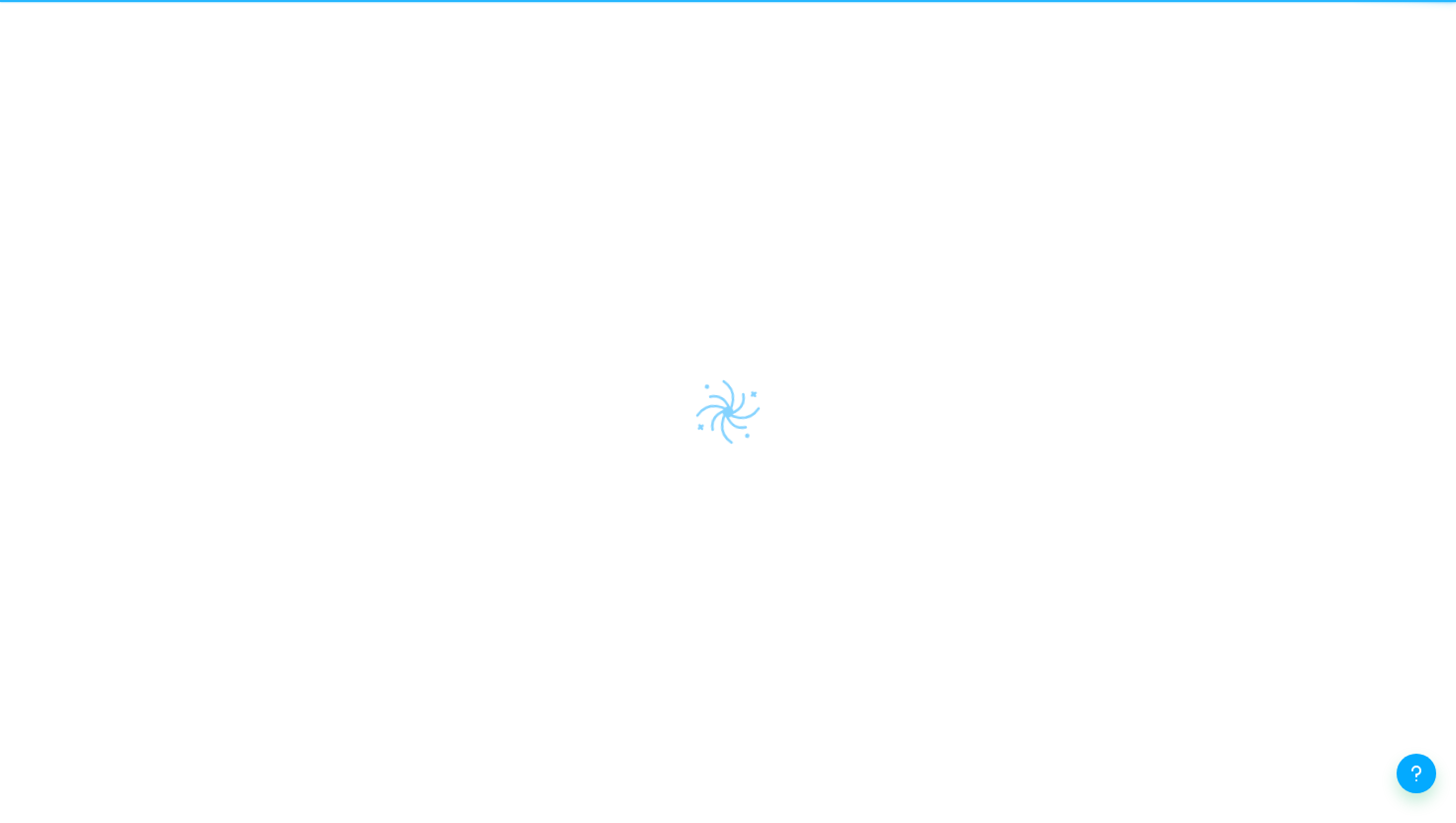 scroll, scrollTop: 0, scrollLeft: 0, axis: both 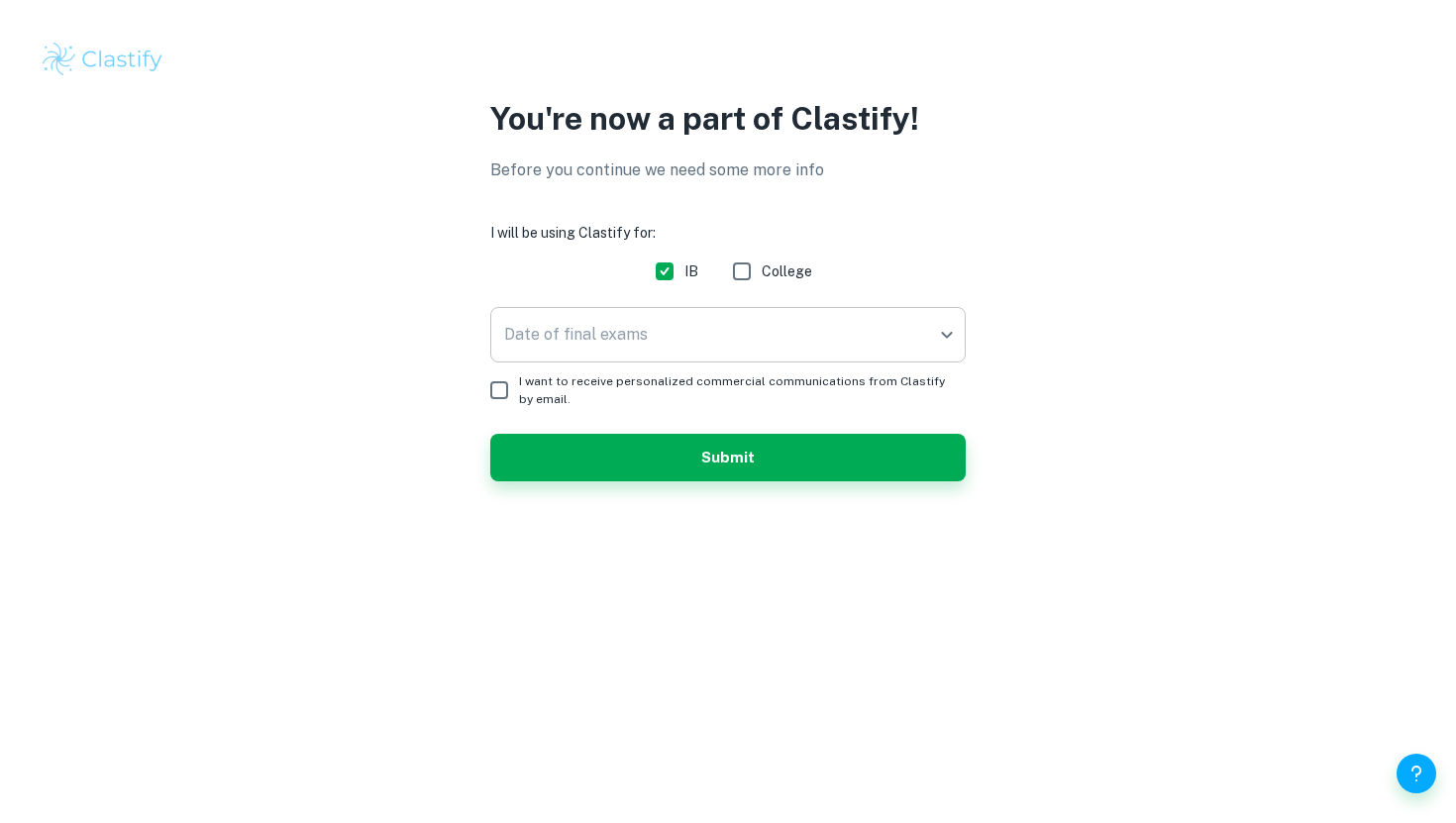 click on "We value your privacy We use cookies to enhance your browsing experience, serve personalised ads or content, and analyse our traffic. By clicking "Accept All", you consent to our use of cookies.   Cookie Policy Customise   Reject All   Accept All   Customise Consent Preferences   We use cookies to help you navigate efficiently and perform certain functions. You will find detailed information about all cookies under each consent category below. The cookies that are categorised as "Necessary" are stored on your browser as they are essential for enabling the basic functionalities of the site. ...  Show more For more information on how Google's third-party cookies operate and handle your data, see:   Google Privacy Policy Necessary Always Active Necessary cookies are required to enable the basic features of this site, such as providing secure log-in or adjusting your consent preferences. These cookies do not store any personally identifiable data. Functional Analytics Performance Advertisement Uncategorised" at bounding box center (728, 411) 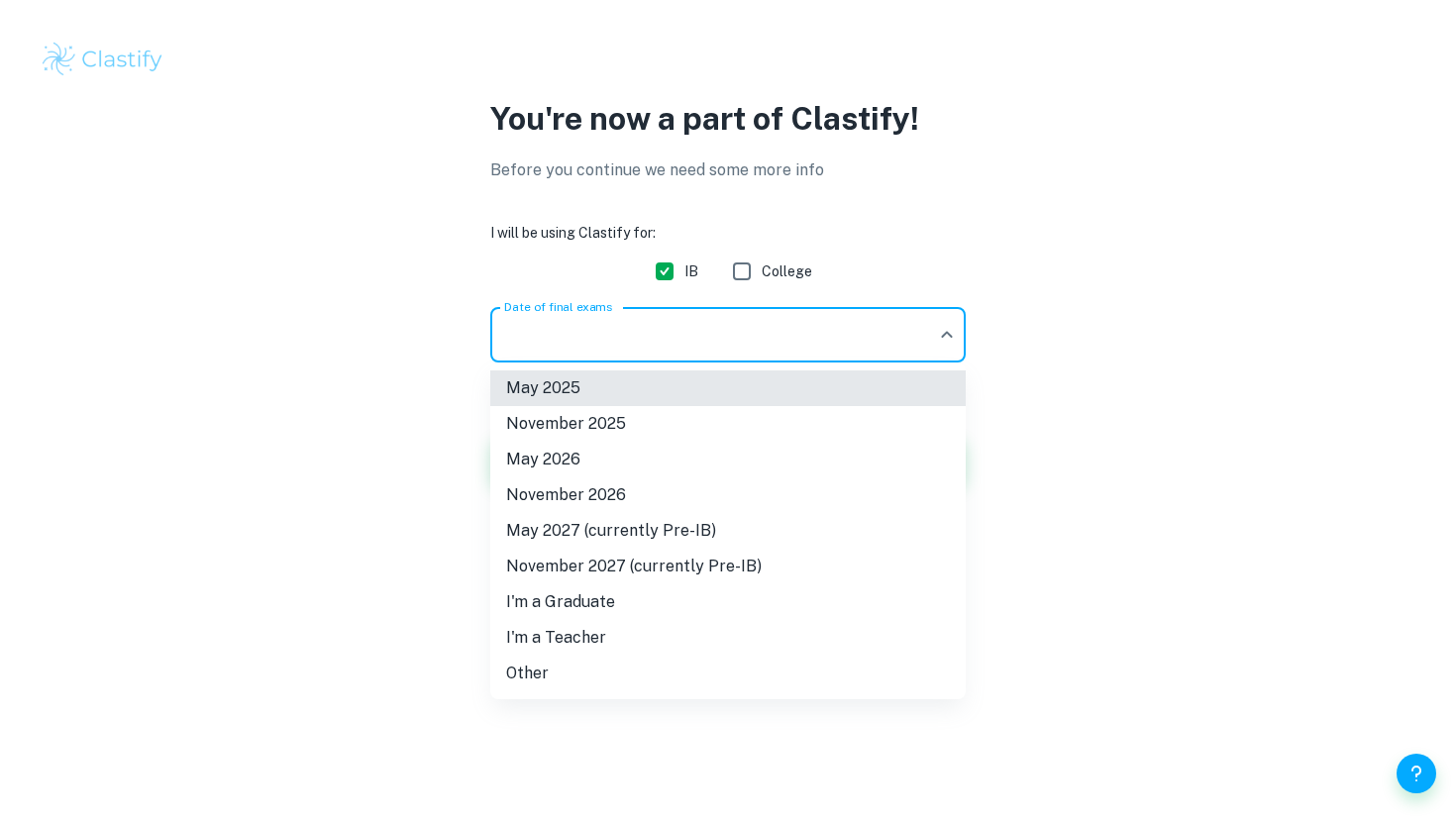 click on "May 2026" at bounding box center (728, 460) 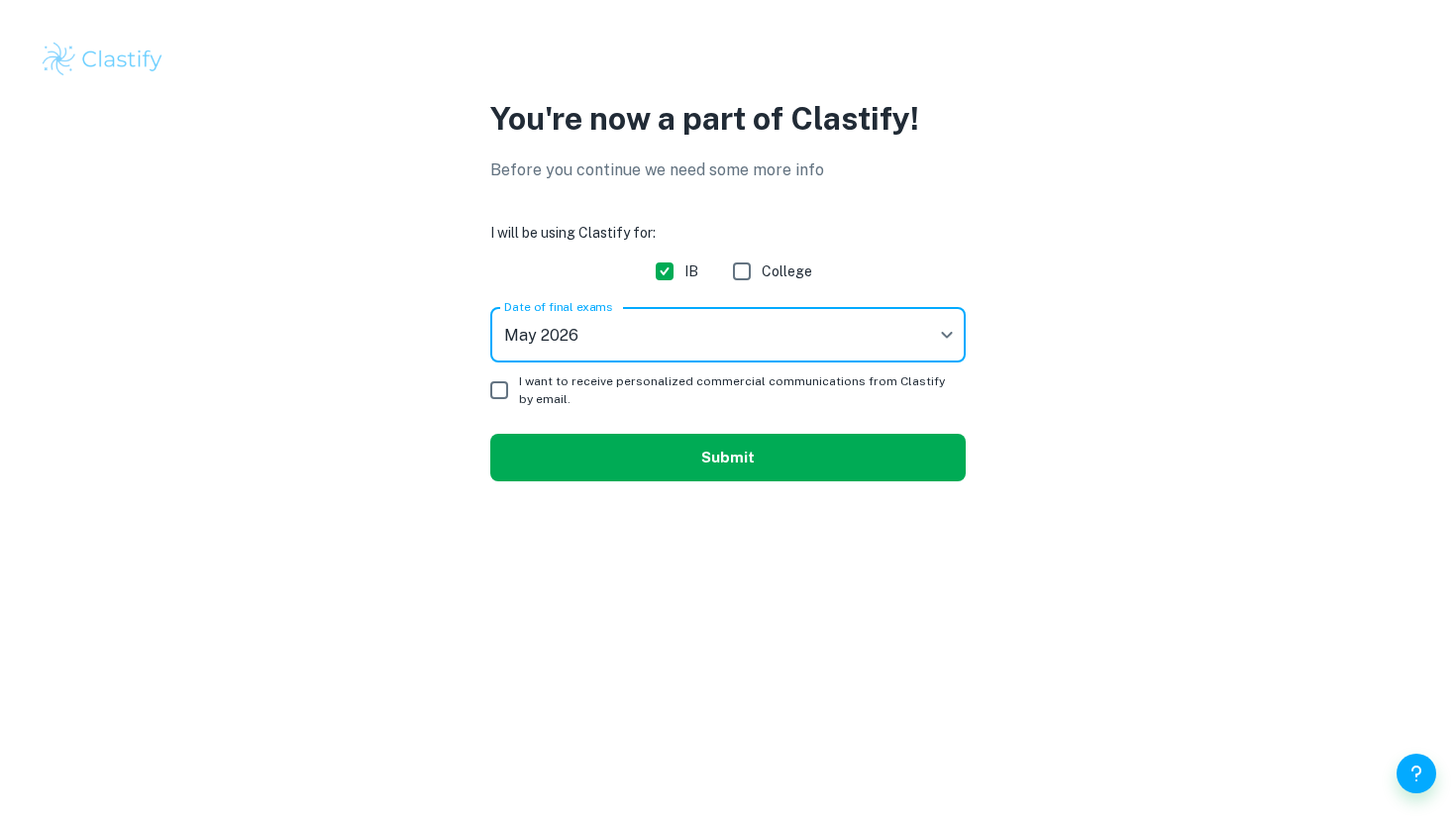 click on "Submit" at bounding box center [728, 458] 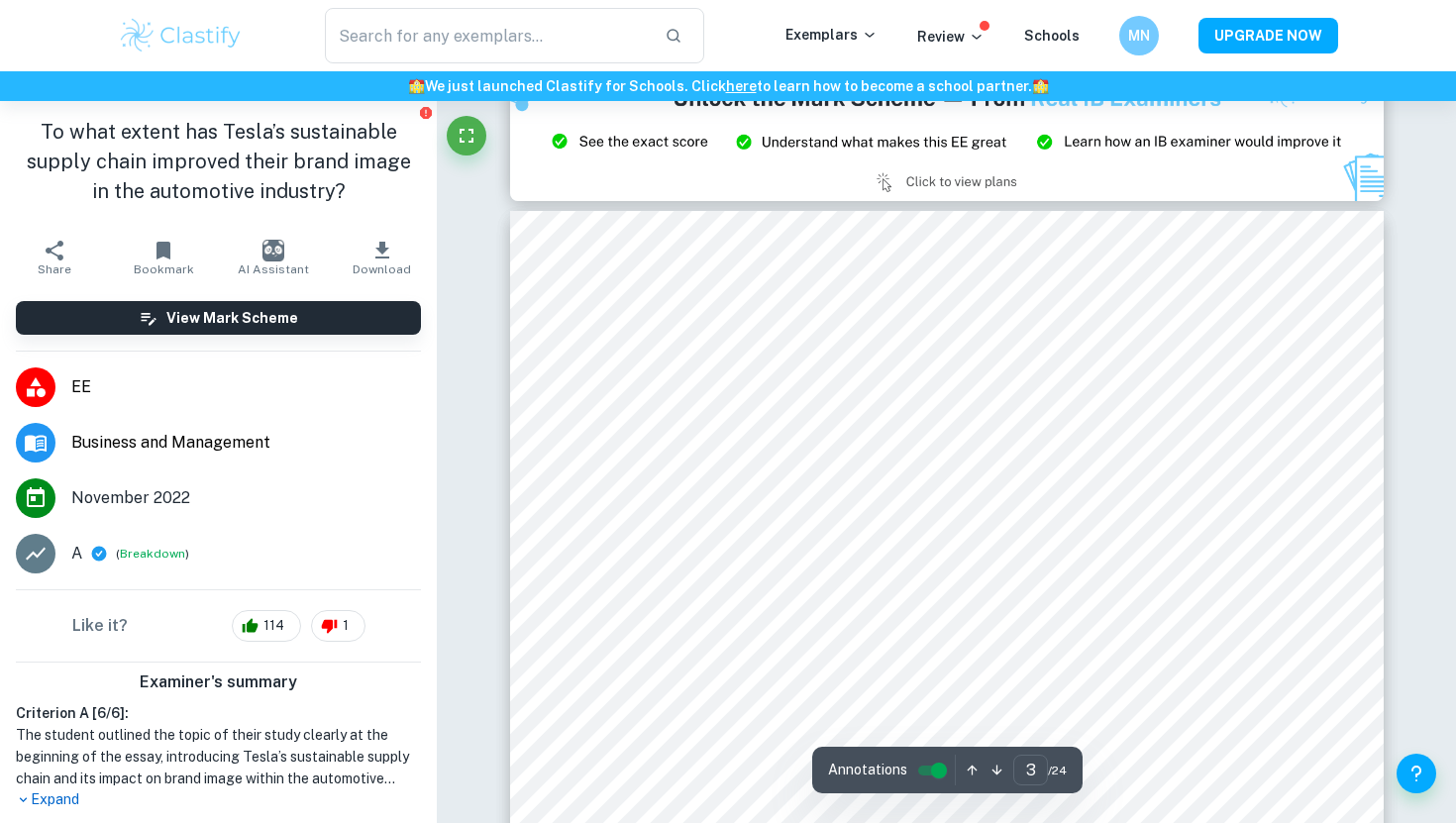 scroll, scrollTop: 3177, scrollLeft: 0, axis: vertical 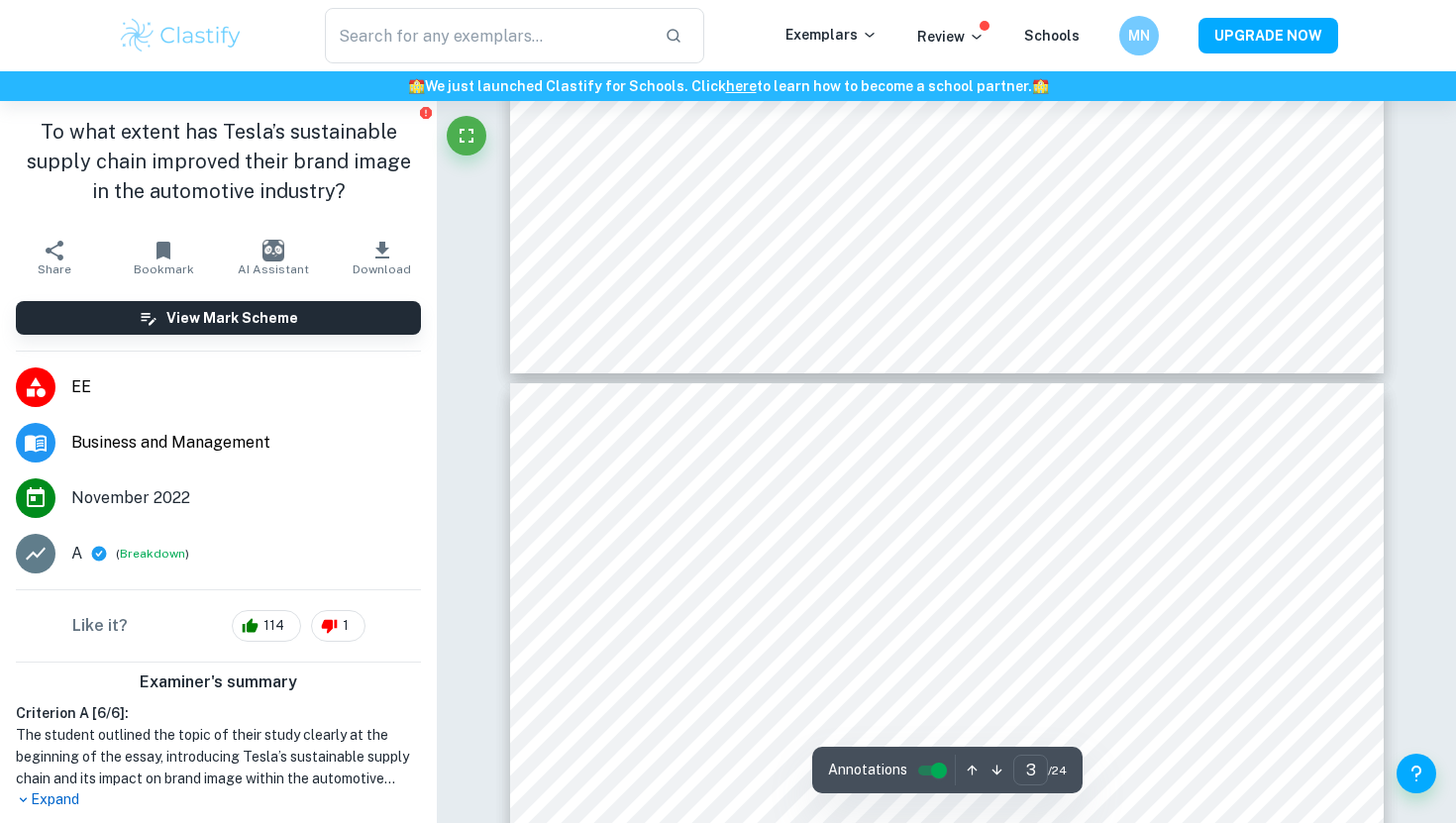 type on "4" 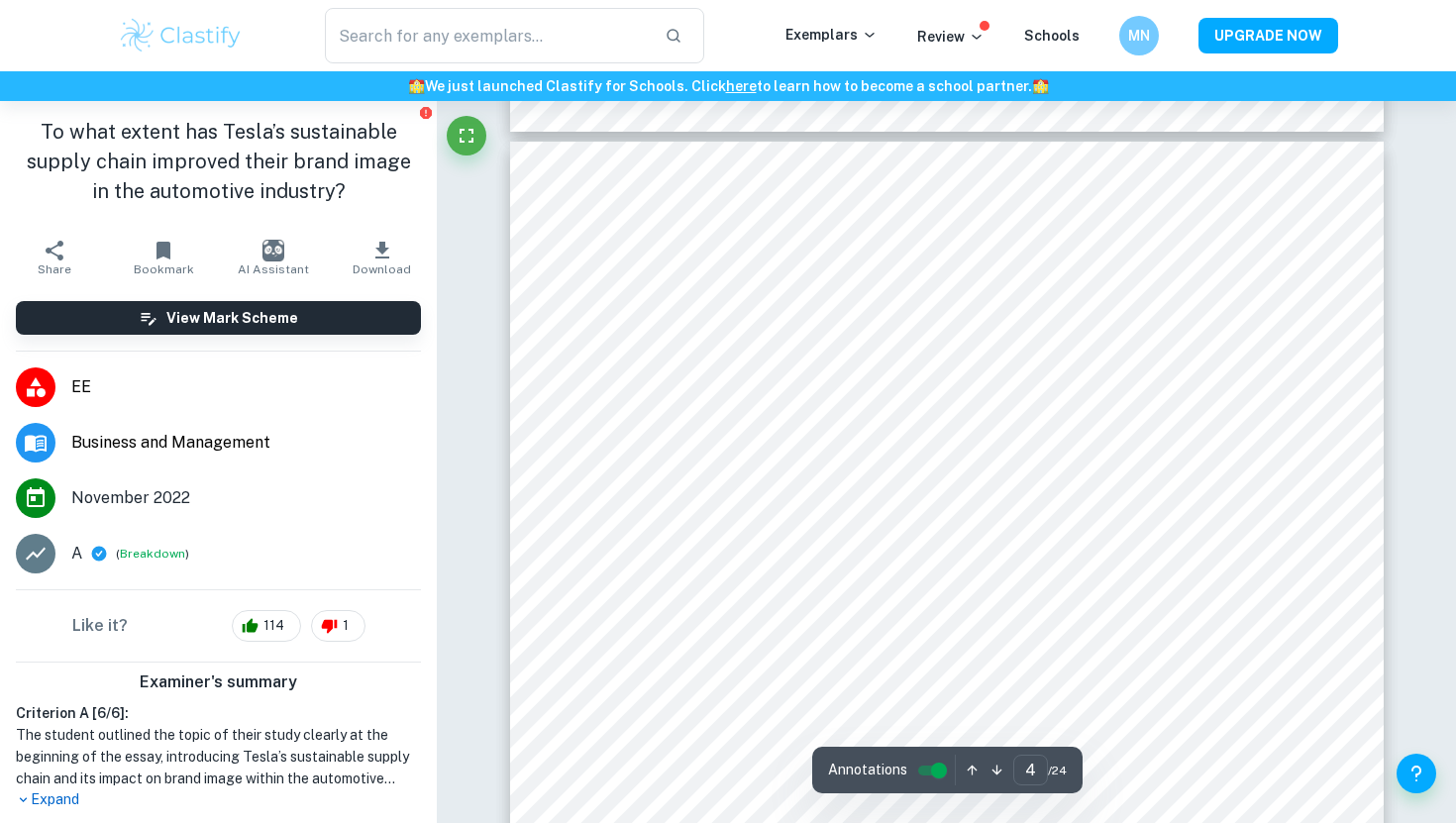 scroll, scrollTop: 3674, scrollLeft: 0, axis: vertical 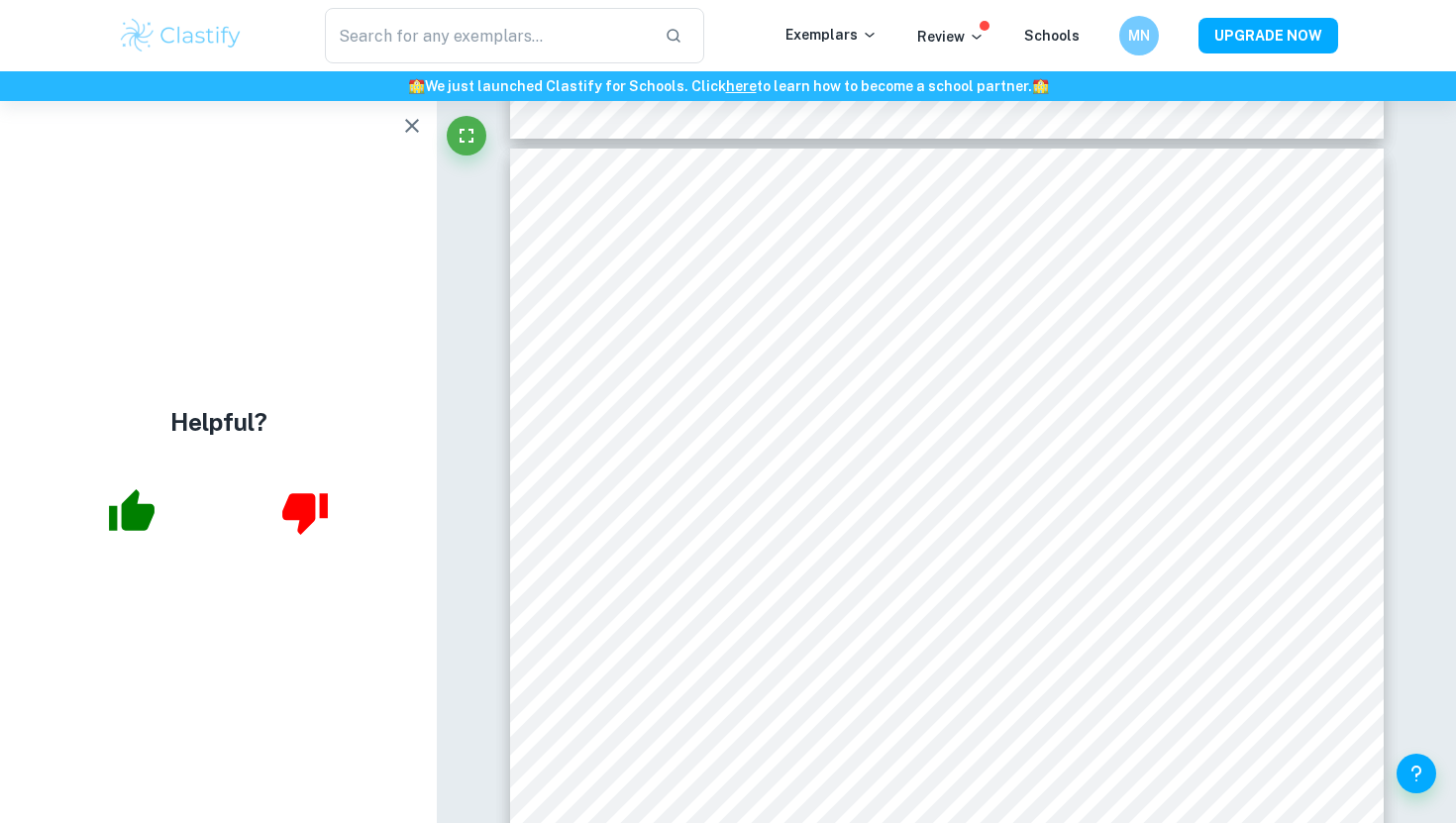 click 